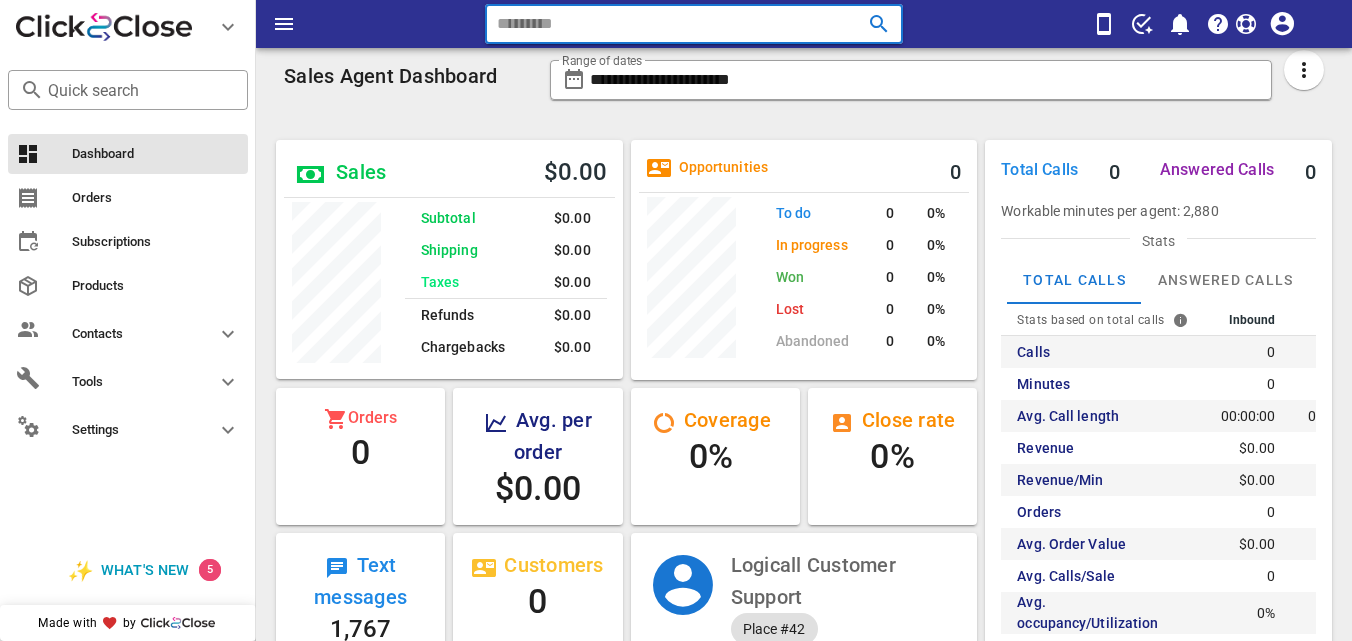 scroll, scrollTop: 0, scrollLeft: 0, axis: both 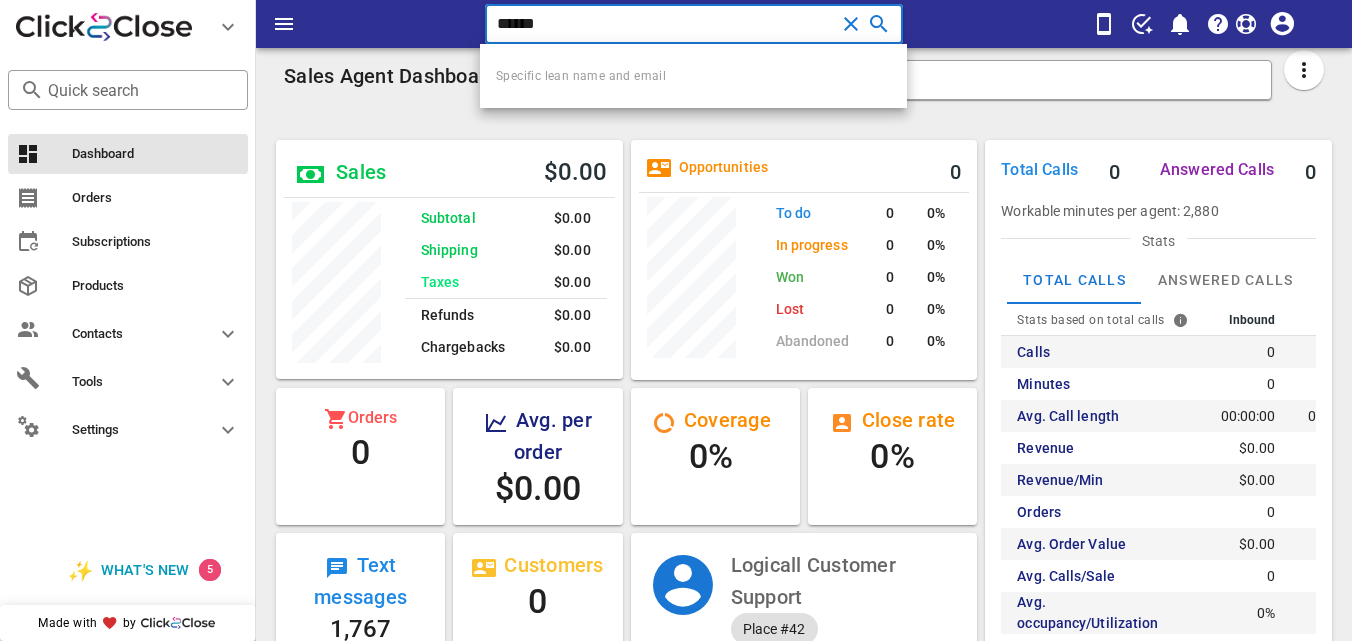 click on "*****" at bounding box center [665, 24] 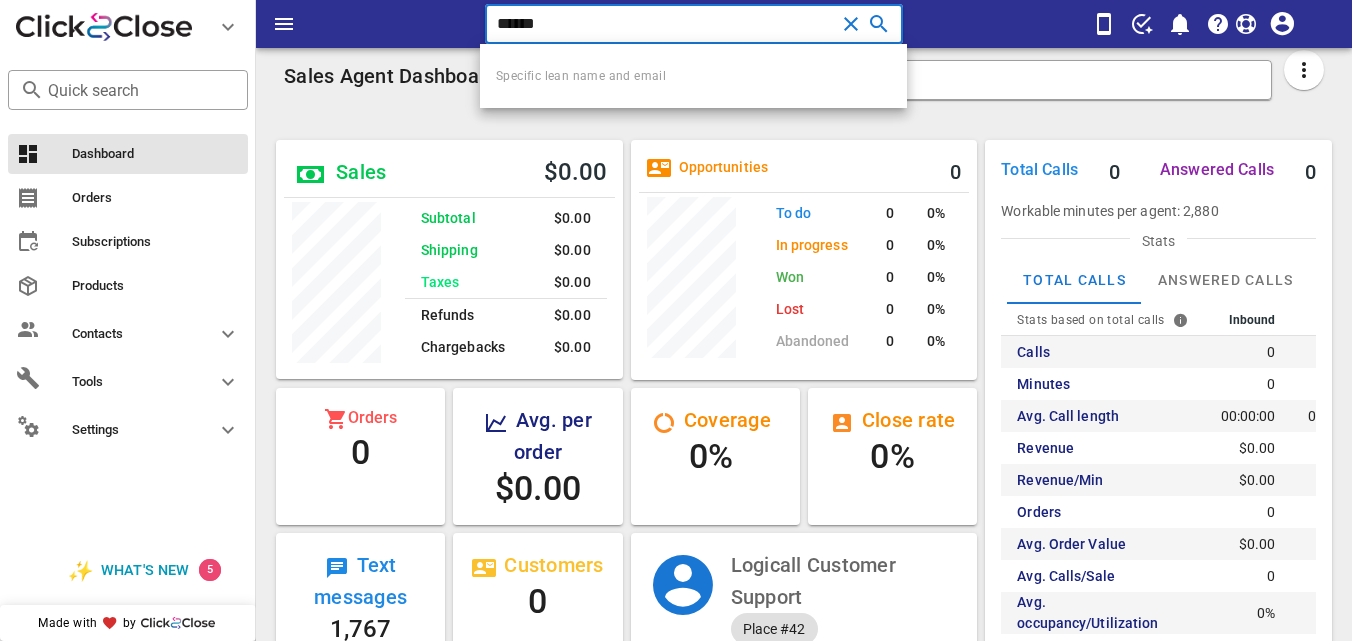 click on "*****" at bounding box center [665, 24] 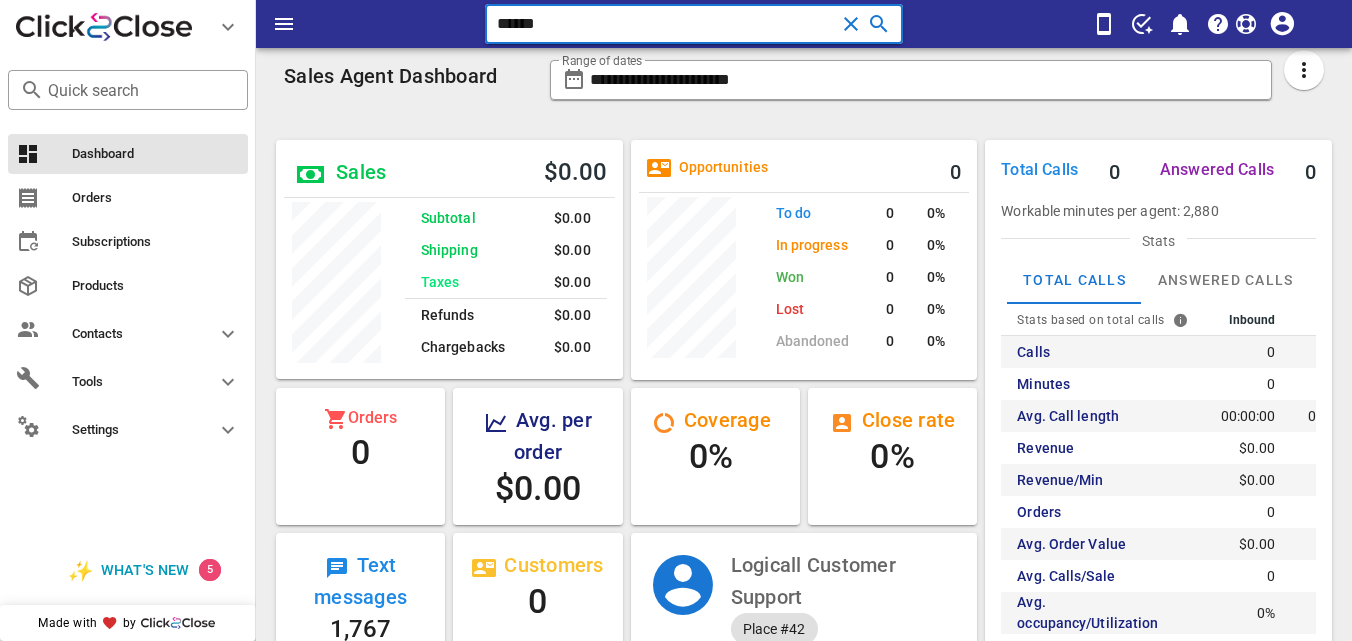 paste on "**********" 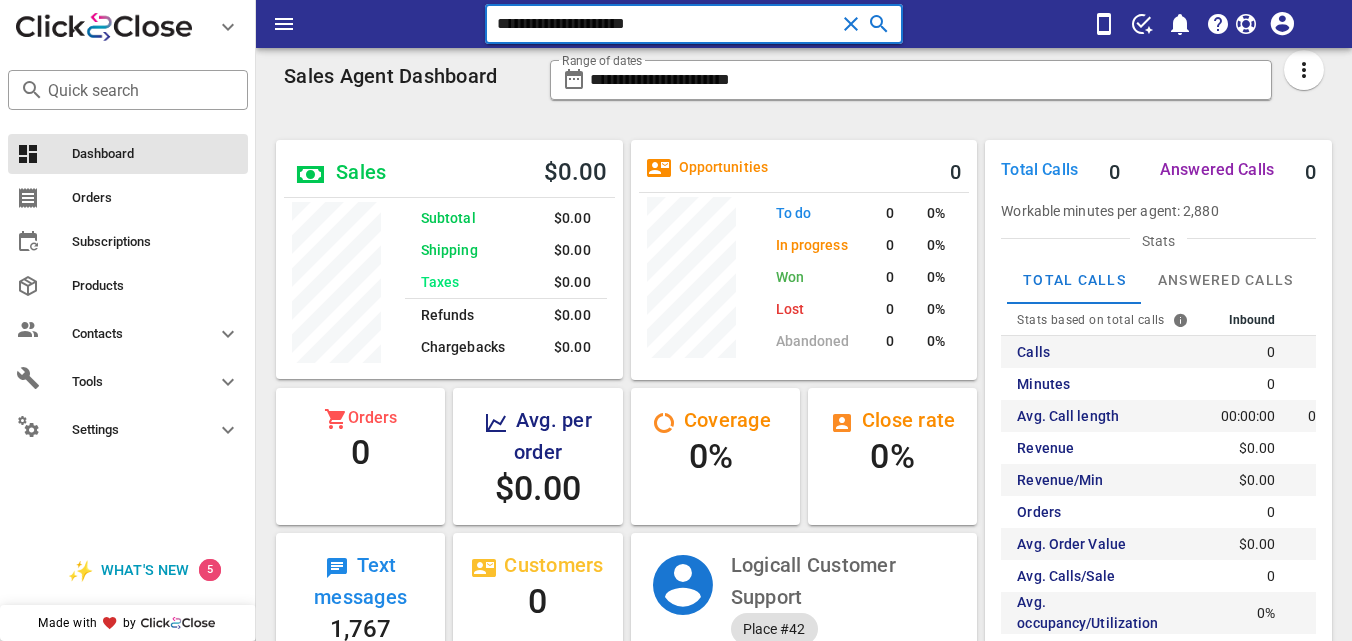 type on "**********" 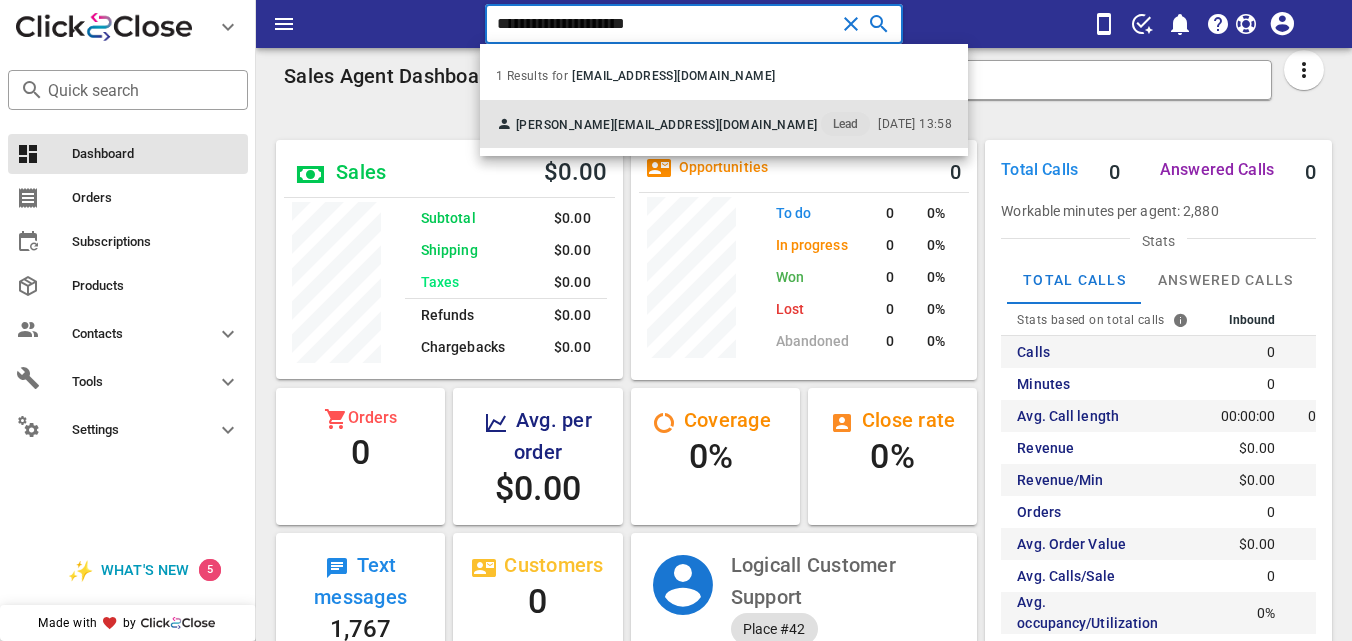 click on "[EMAIL_ADDRESS][DOMAIN_NAME]" at bounding box center [715, 125] 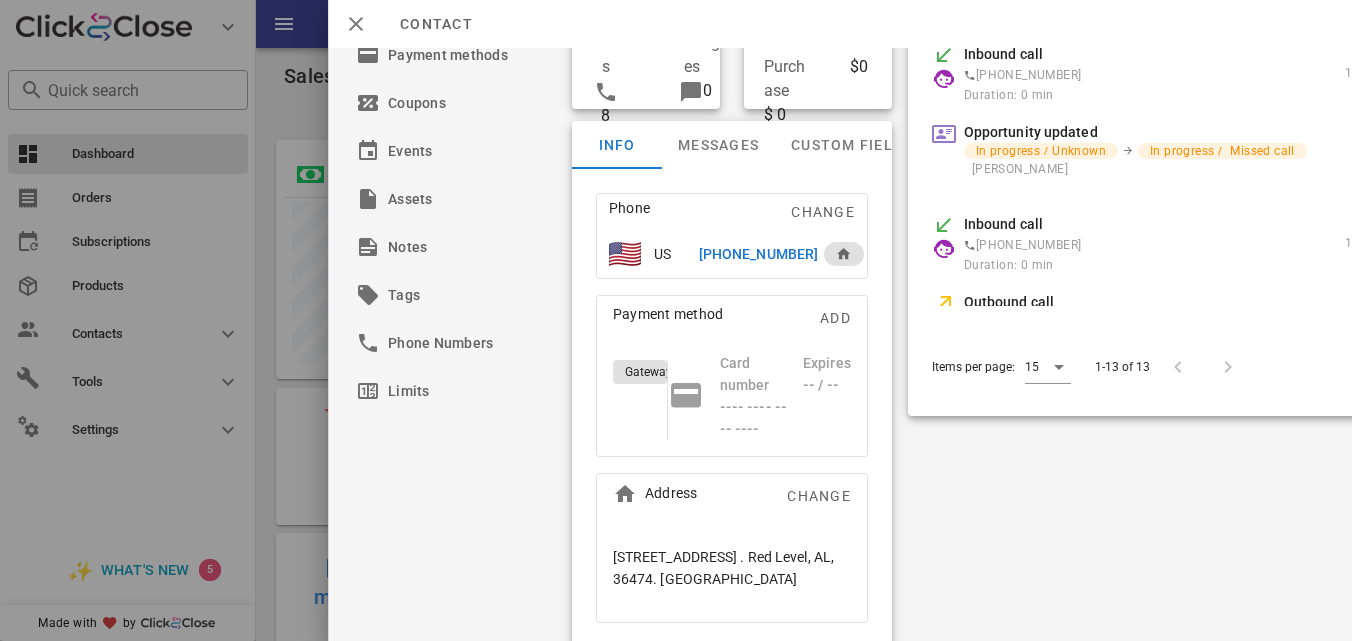 scroll, scrollTop: 238, scrollLeft: 0, axis: vertical 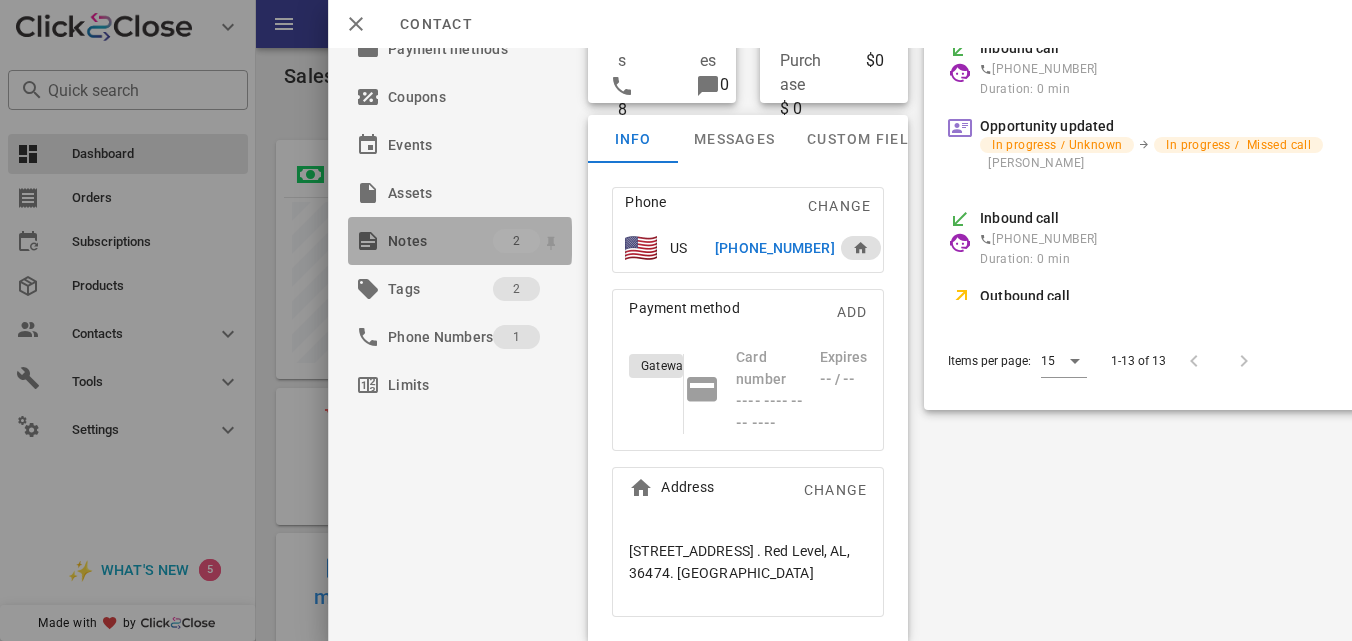 click on "Notes" at bounding box center (440, 241) 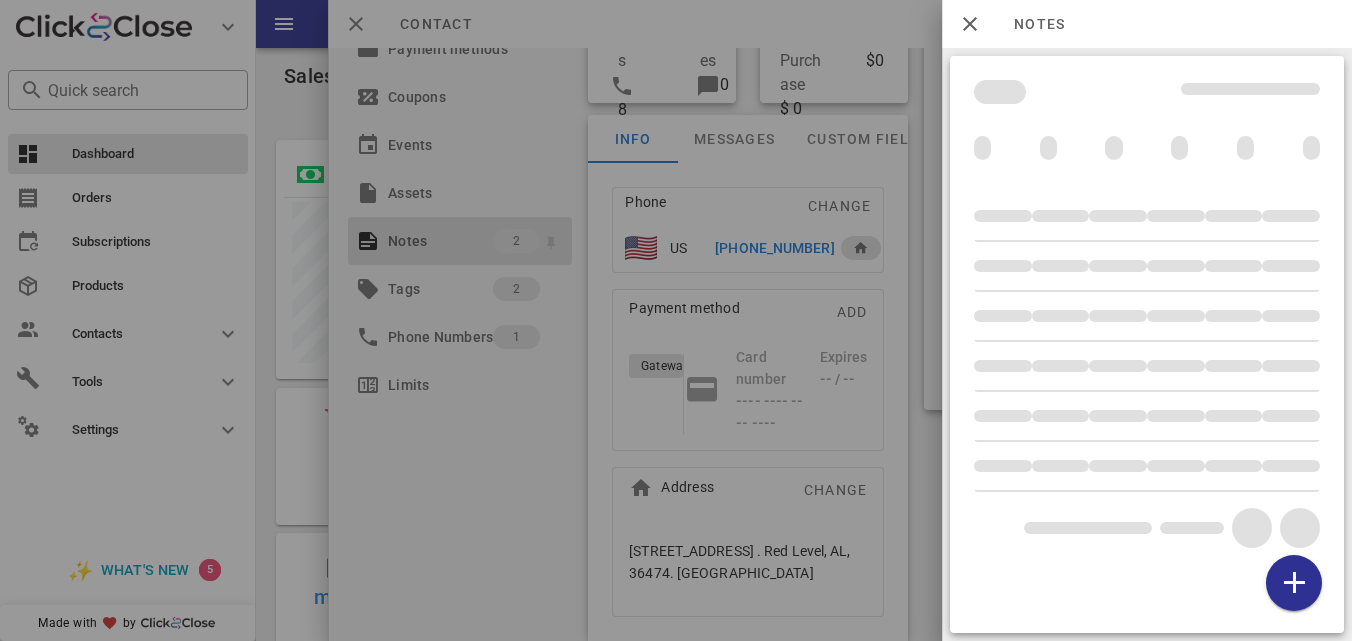 scroll, scrollTop: 172, scrollLeft: 0, axis: vertical 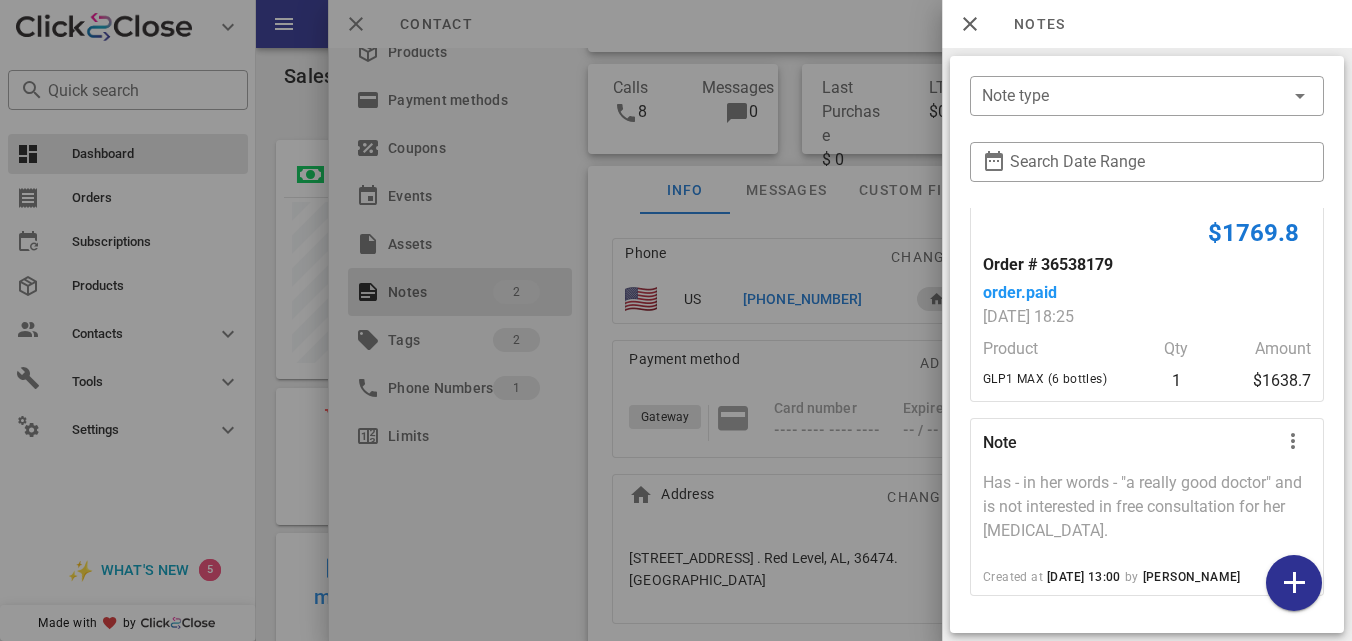 click on "$1638.7" at bounding box center (1264, 381) 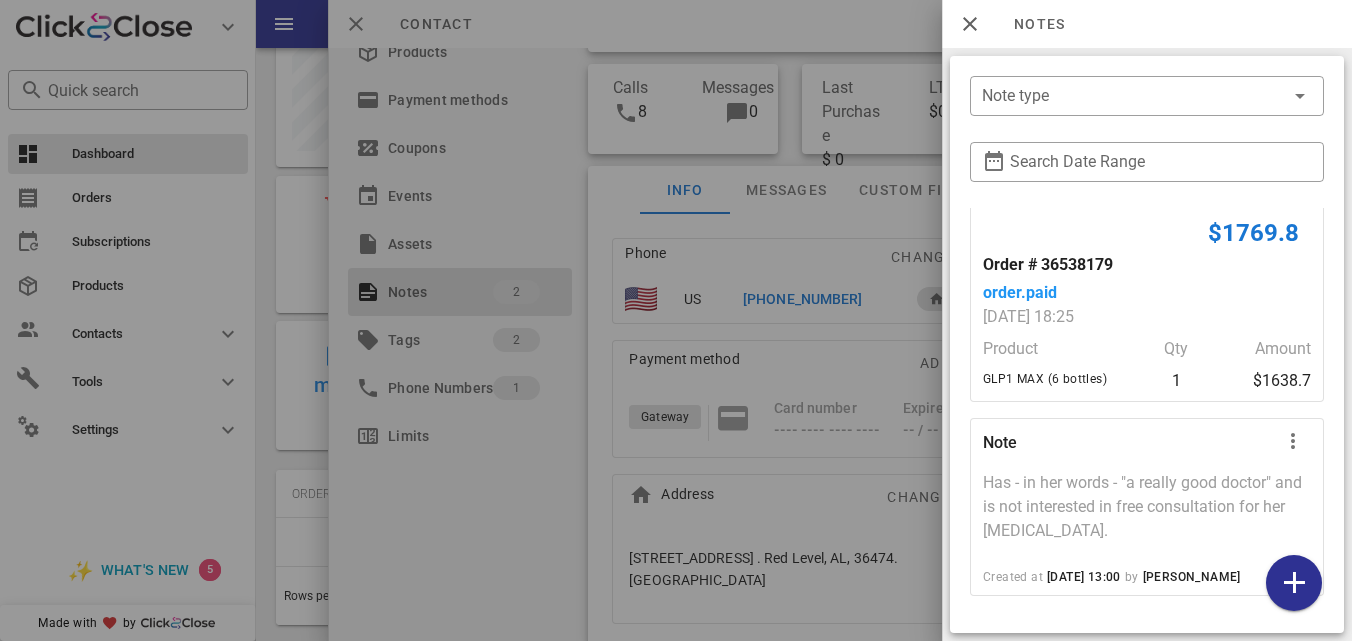 scroll, scrollTop: 231, scrollLeft: 0, axis: vertical 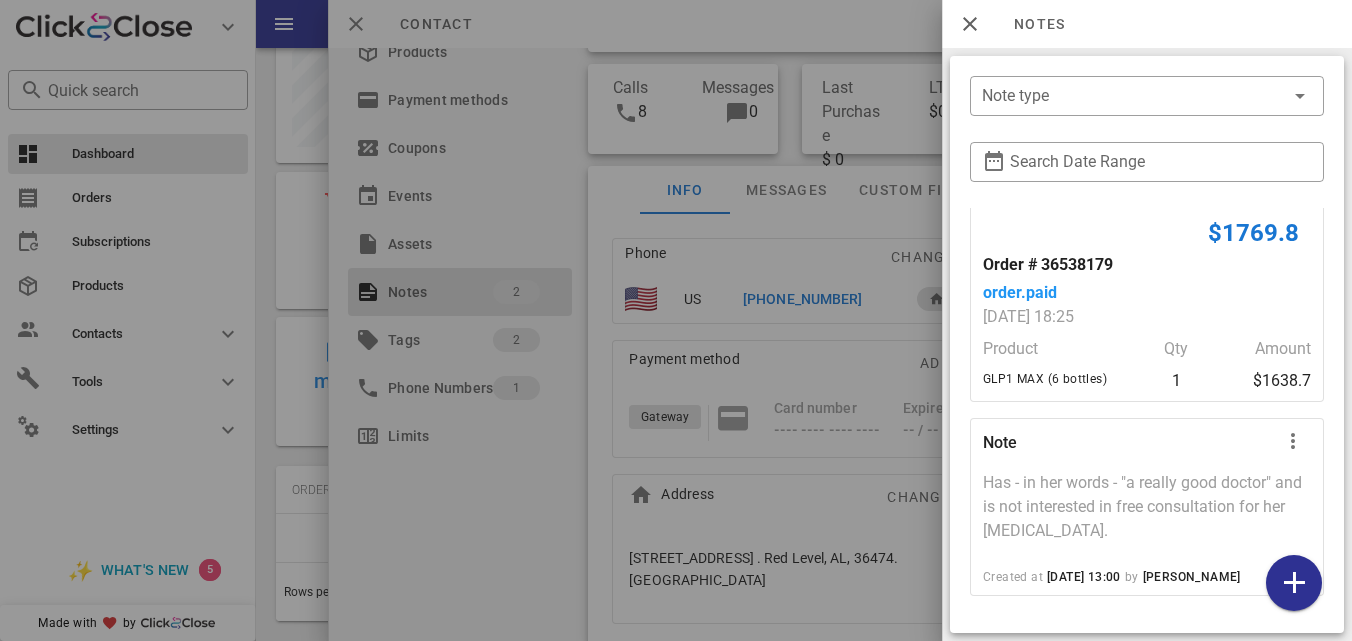 click at bounding box center [676, 320] 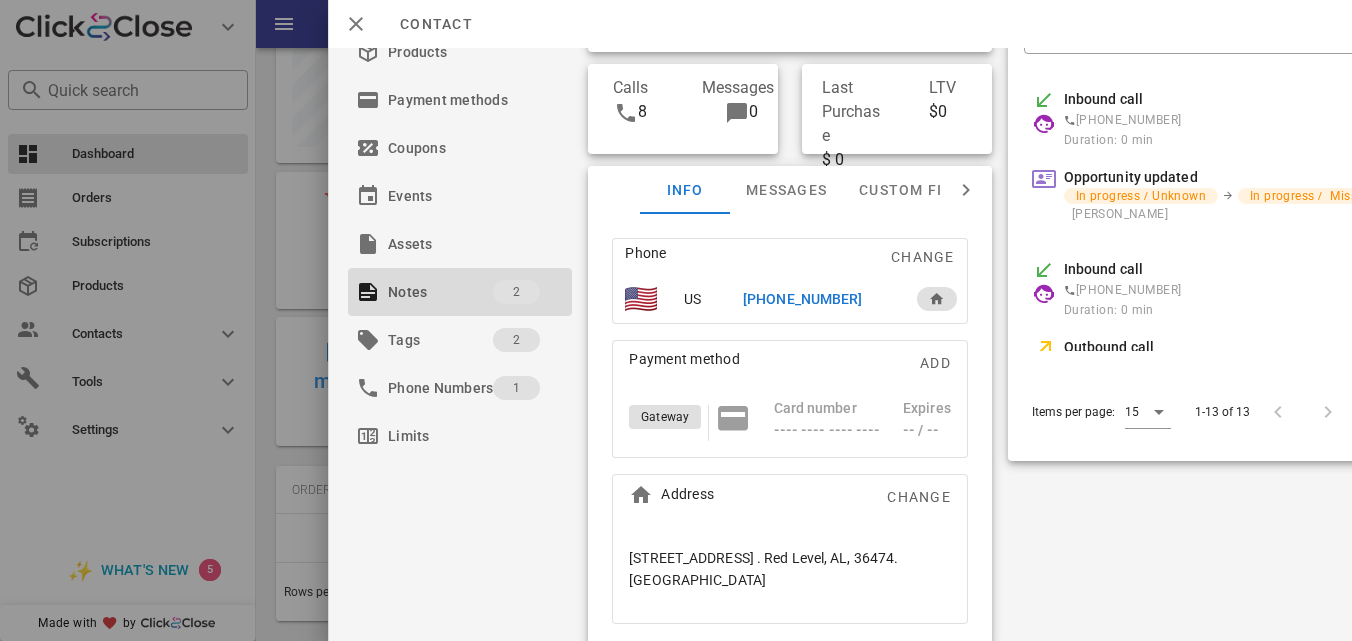 scroll, scrollTop: 0, scrollLeft: 0, axis: both 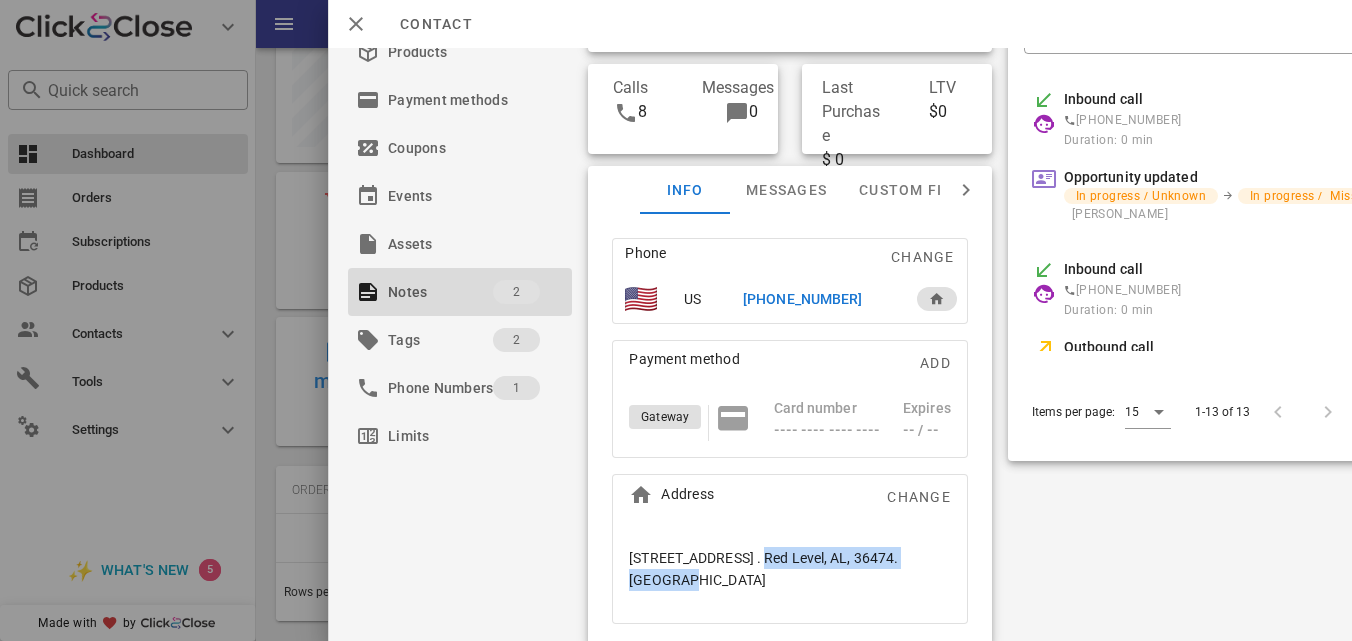 drag, startPoint x: 755, startPoint y: 559, endPoint x: 945, endPoint y: 542, distance: 190.759 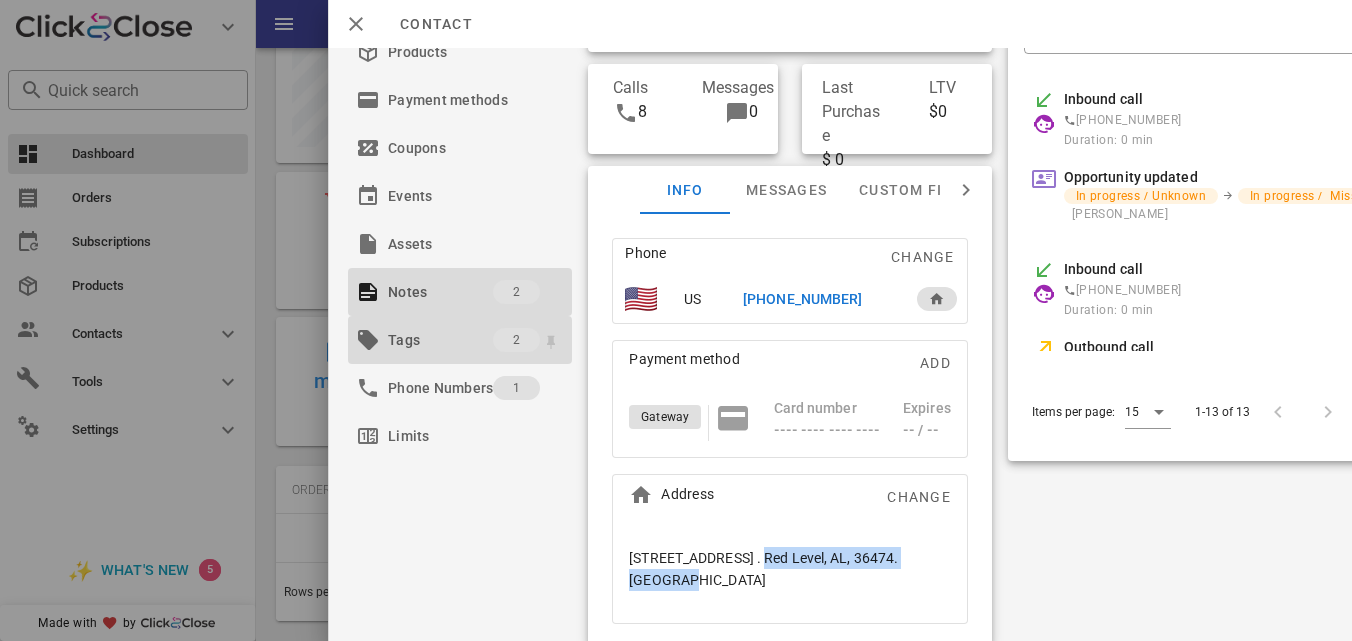 click on "Tags" at bounding box center [440, 340] 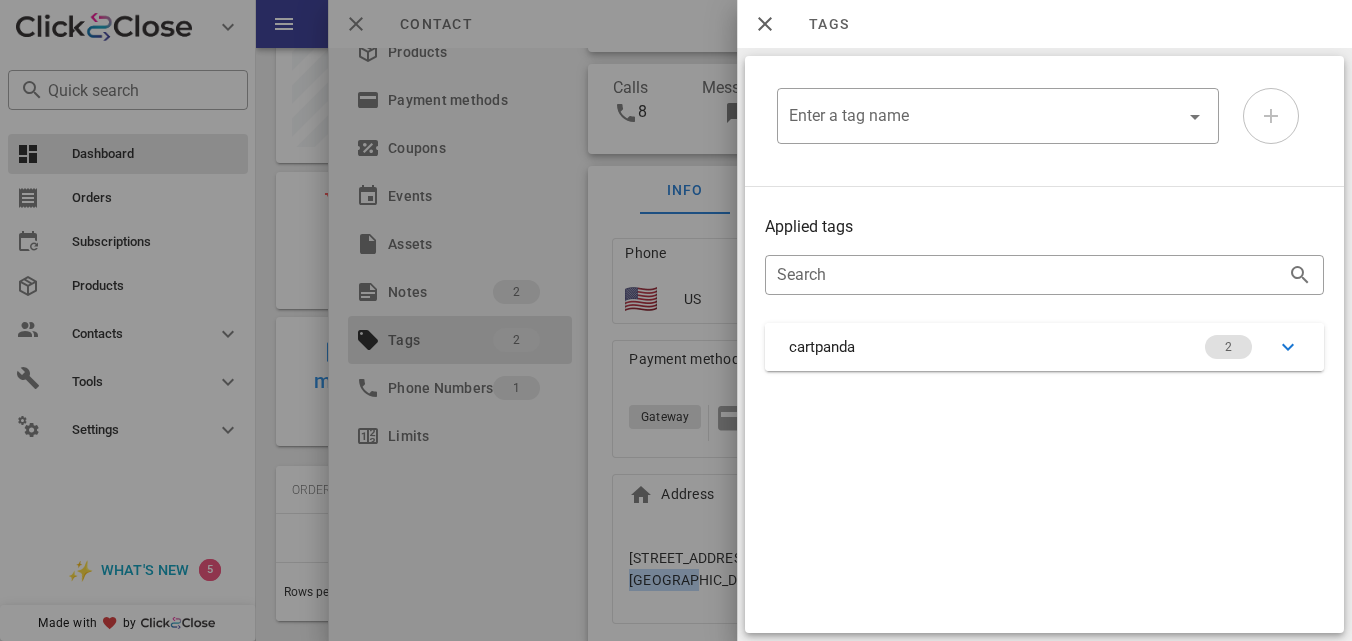 click on "cartpanda  2" at bounding box center (1044, 347) 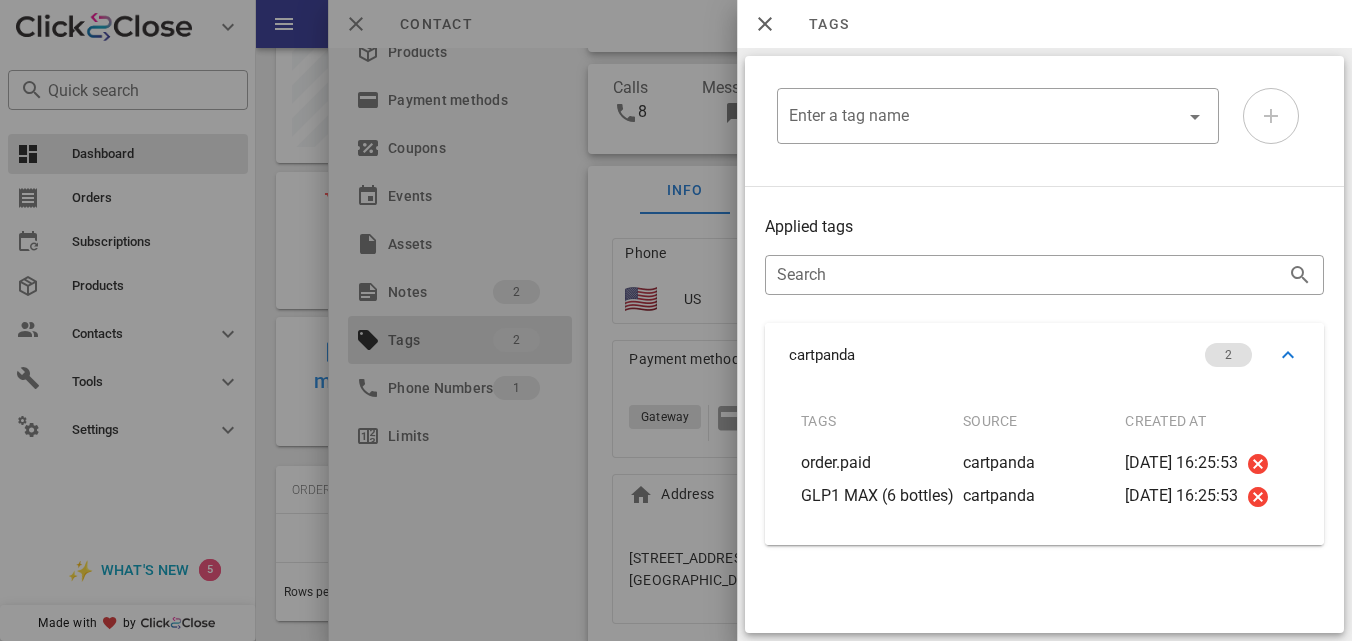 click at bounding box center [676, 320] 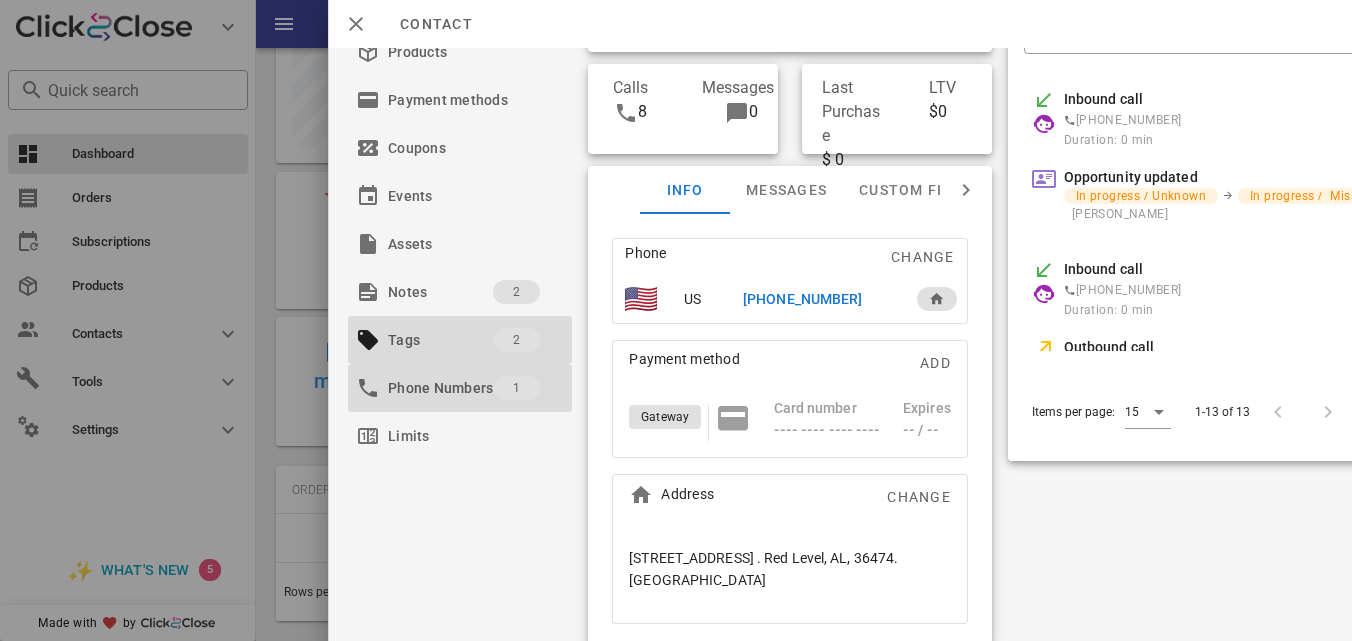 click on "Phone Numbers" at bounding box center (440, 388) 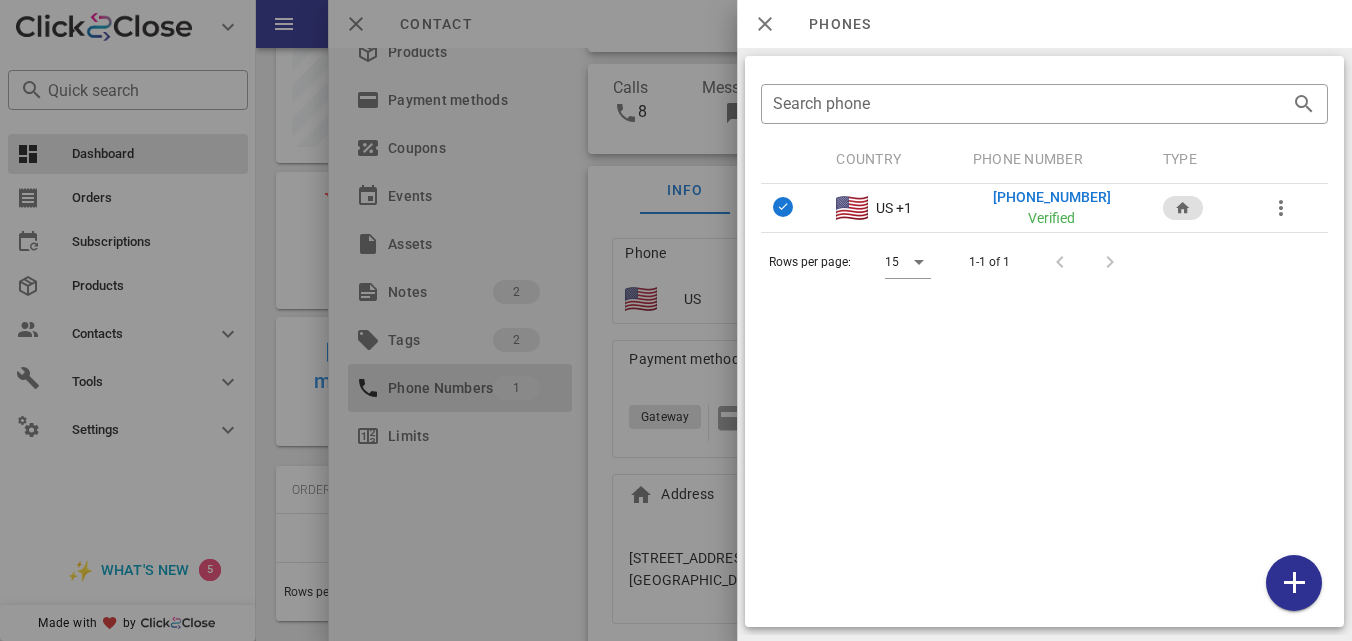 click at bounding box center [676, 320] 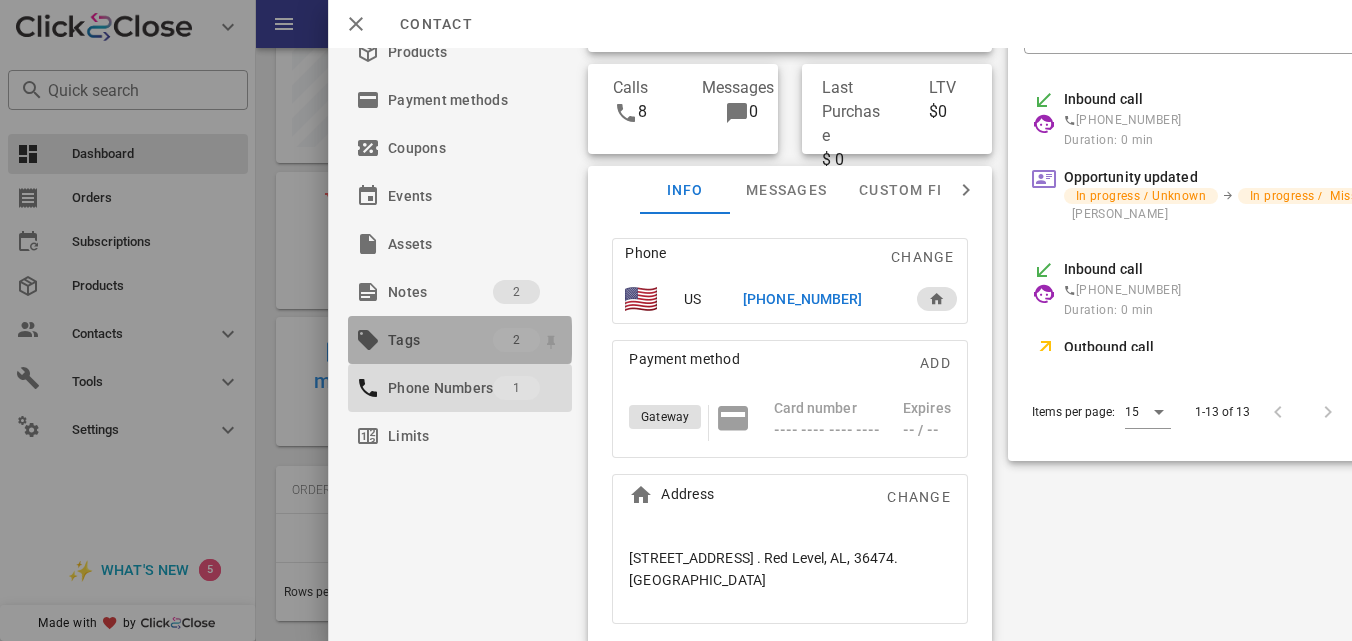 click on "Tags" at bounding box center [440, 340] 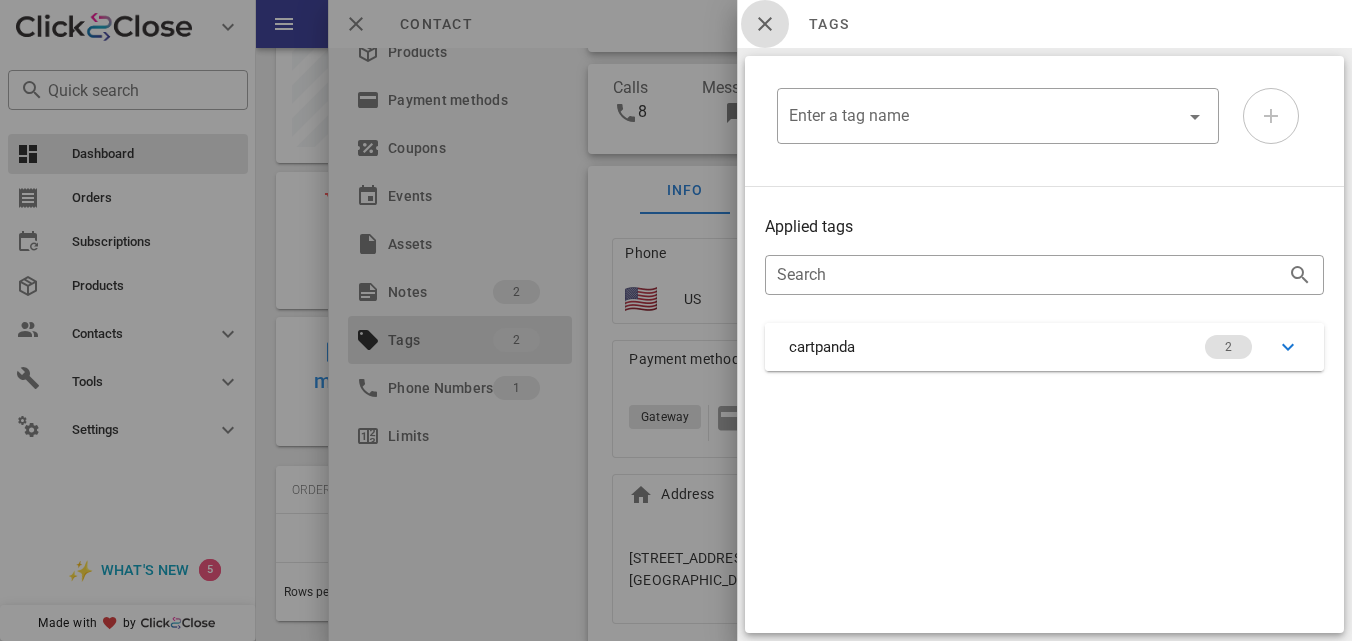 click at bounding box center [765, 24] 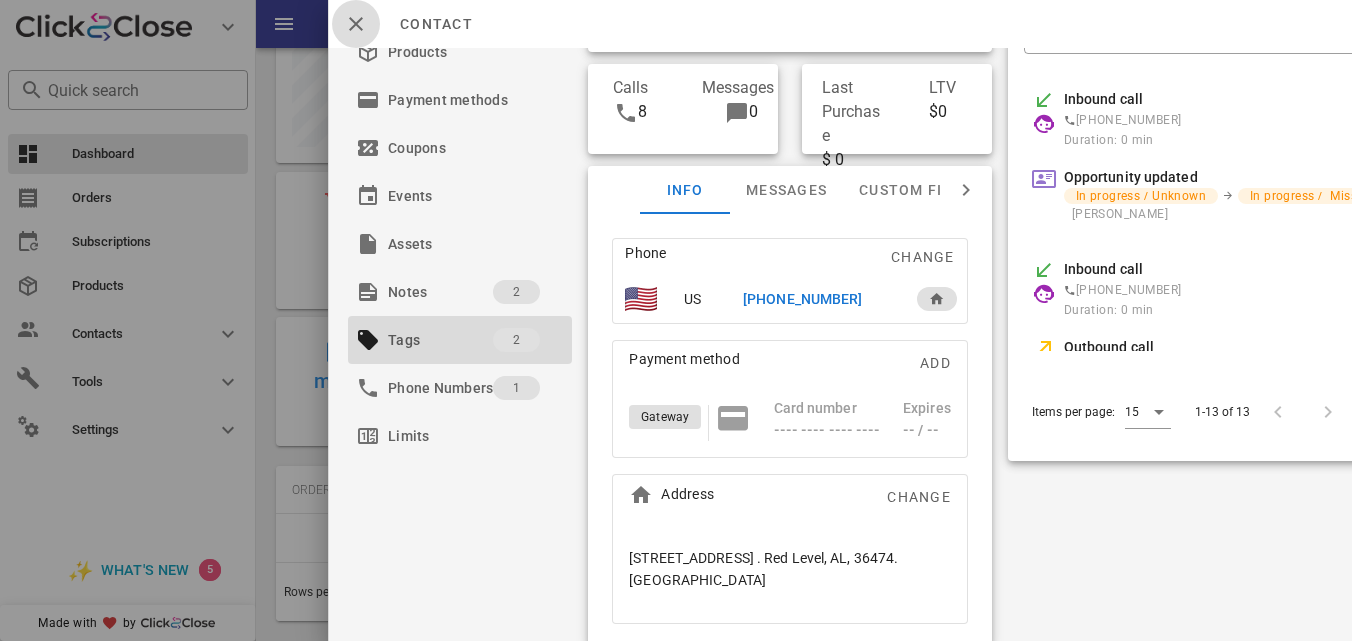 click at bounding box center (356, 24) 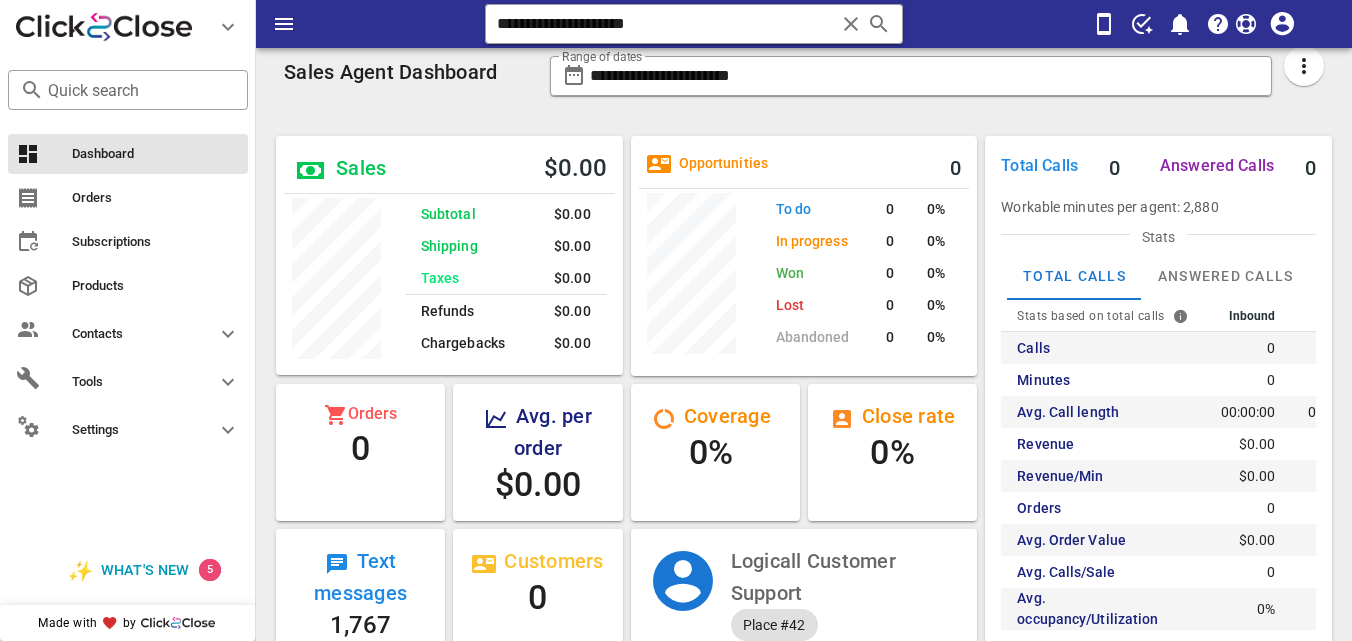 scroll, scrollTop: 0, scrollLeft: 0, axis: both 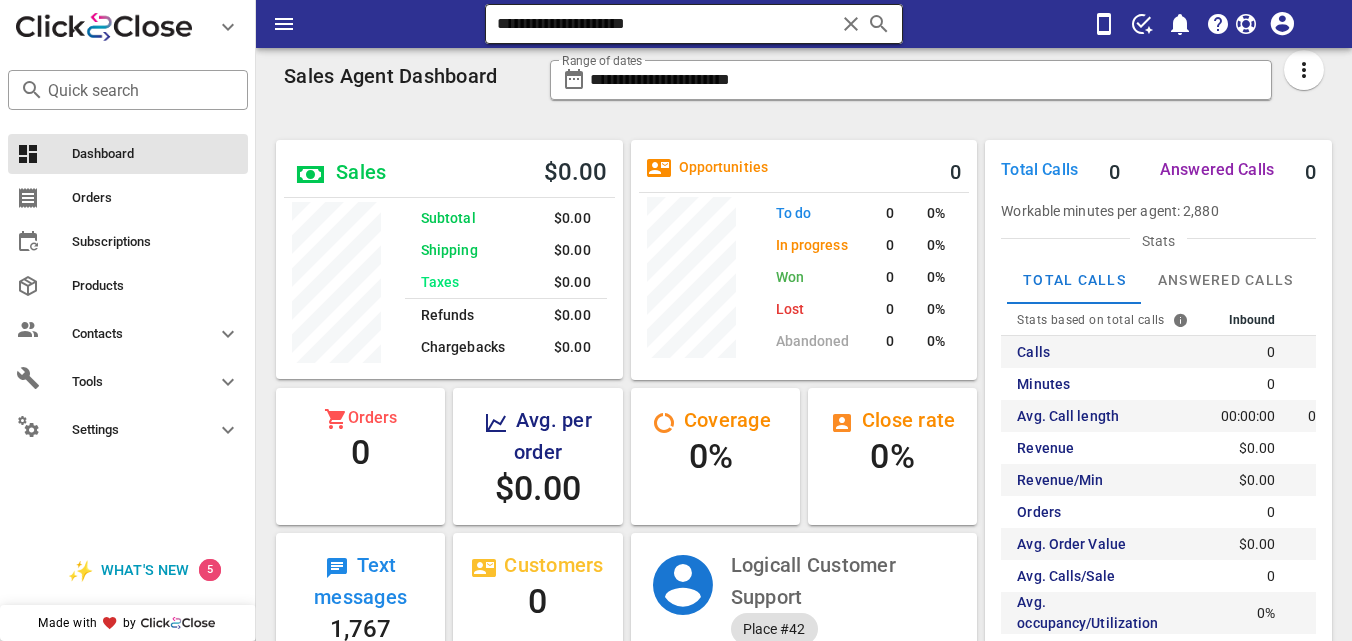click on "**********" at bounding box center [665, 24] 